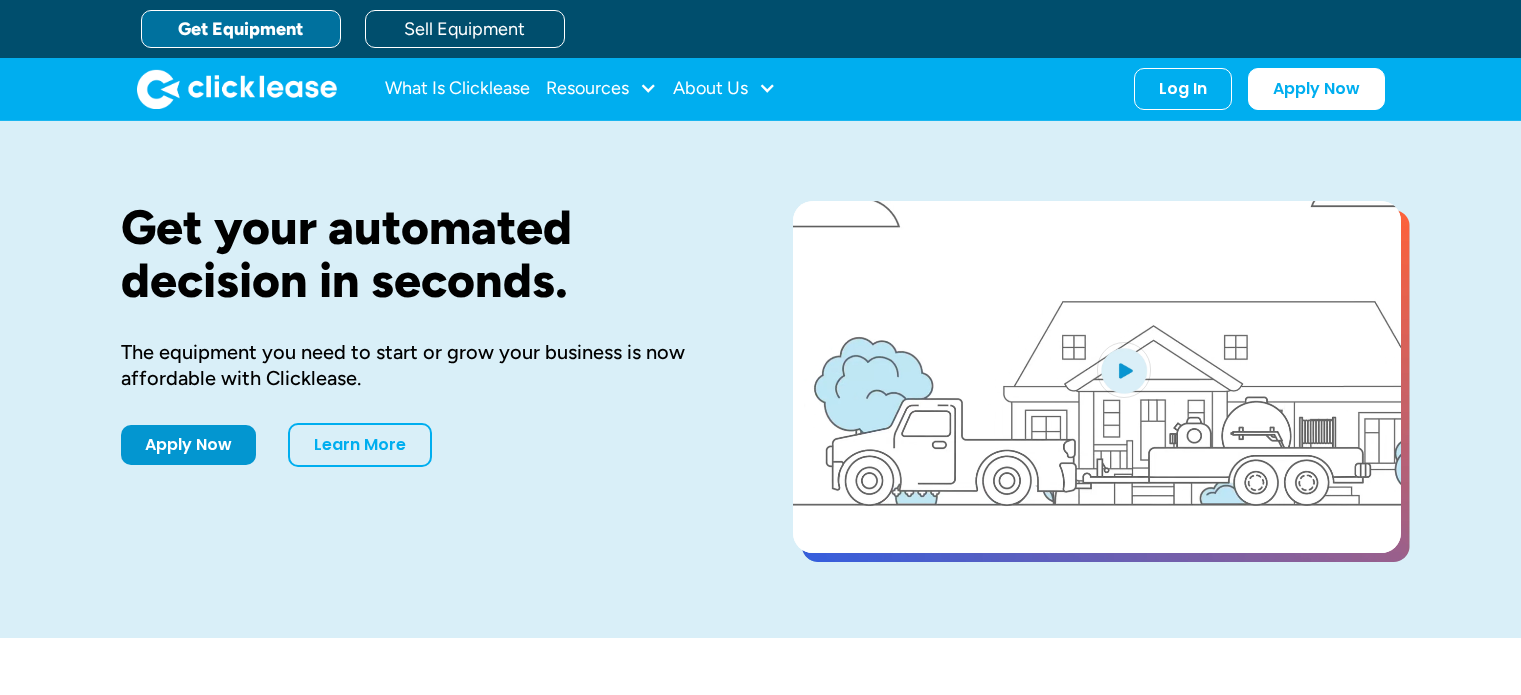 scroll, scrollTop: 0, scrollLeft: 0, axis: both 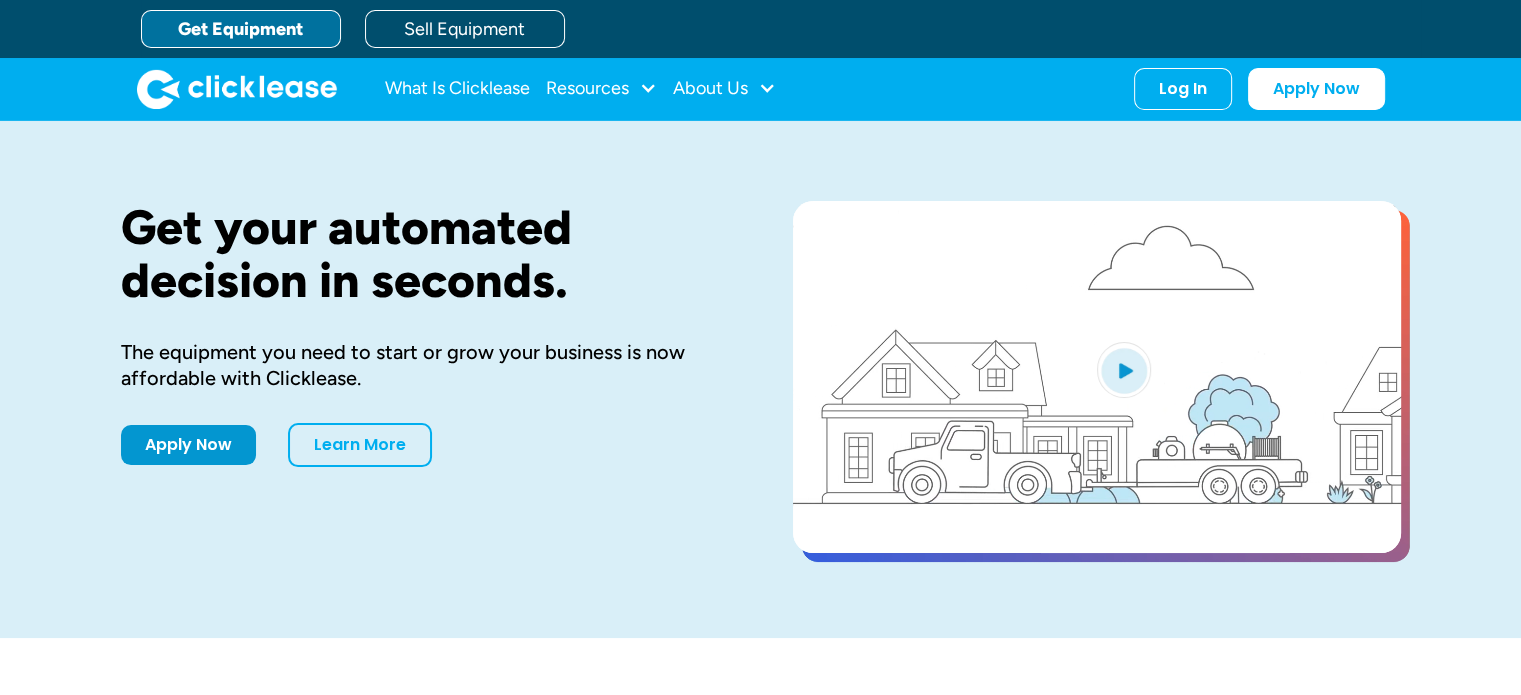 click on "Get your automated decision in seconds. The equipment you need to start or grow your business is now affordable with Clicklease. Apply Now Learn More" at bounding box center (425, 379) 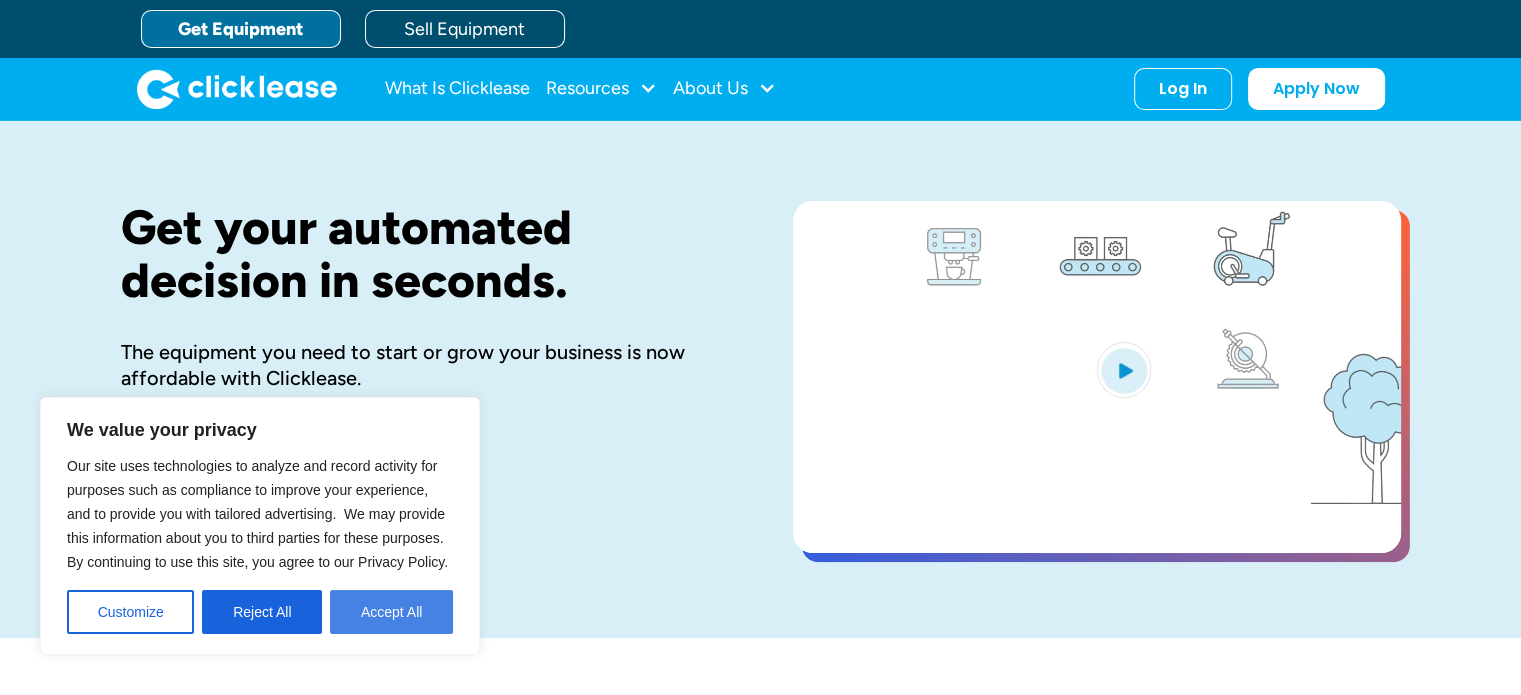 click on "Accept All" at bounding box center (391, 612) 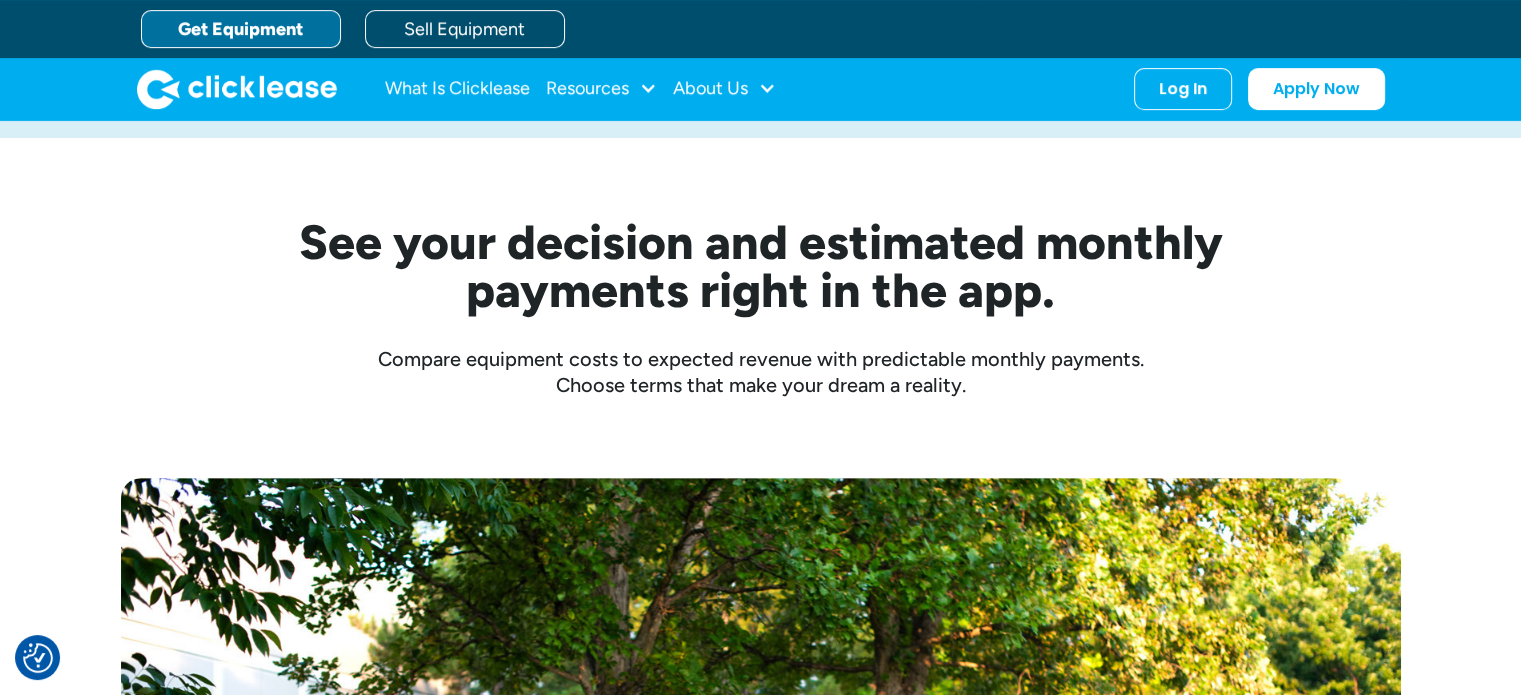 scroll, scrollTop: 0, scrollLeft: 0, axis: both 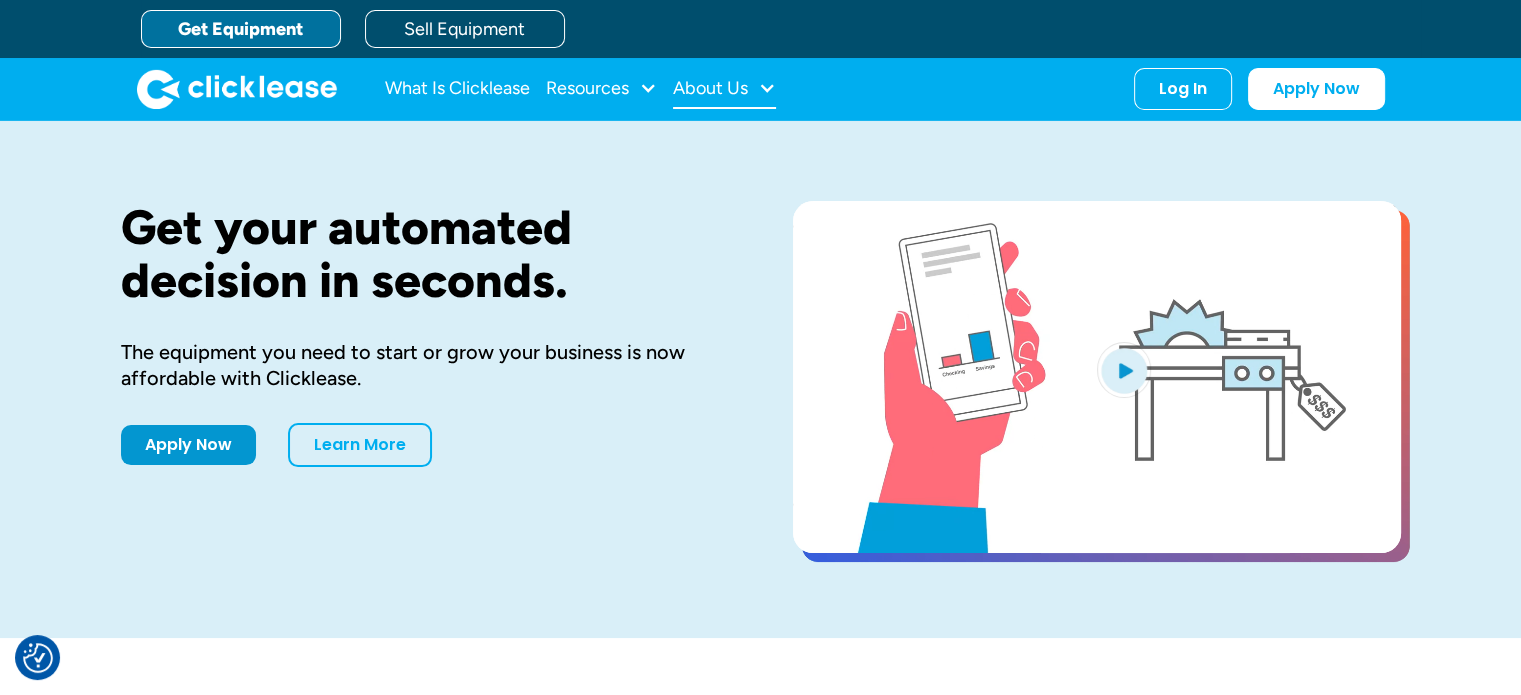 click on "About Us" at bounding box center (710, 88) 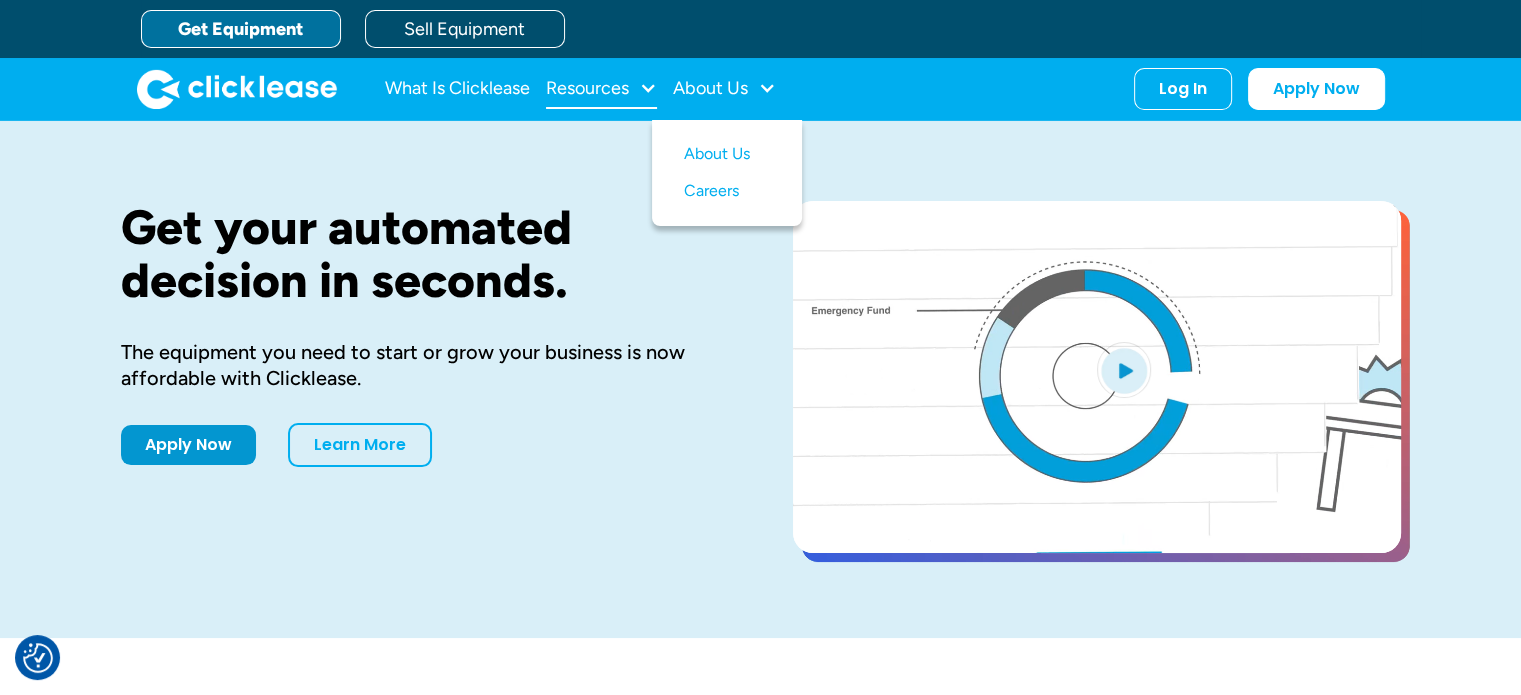 click on "Resources" at bounding box center (587, 88) 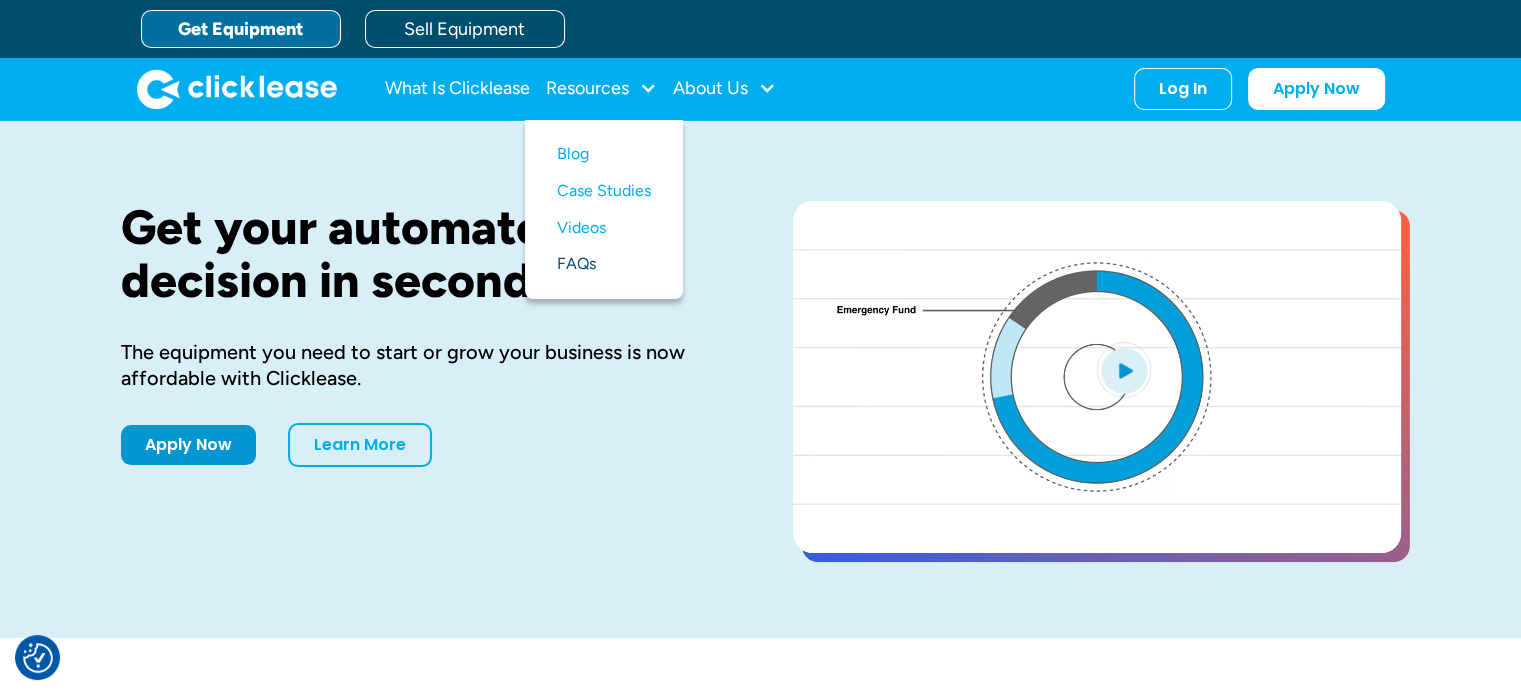 click on "FAQs" at bounding box center [604, 264] 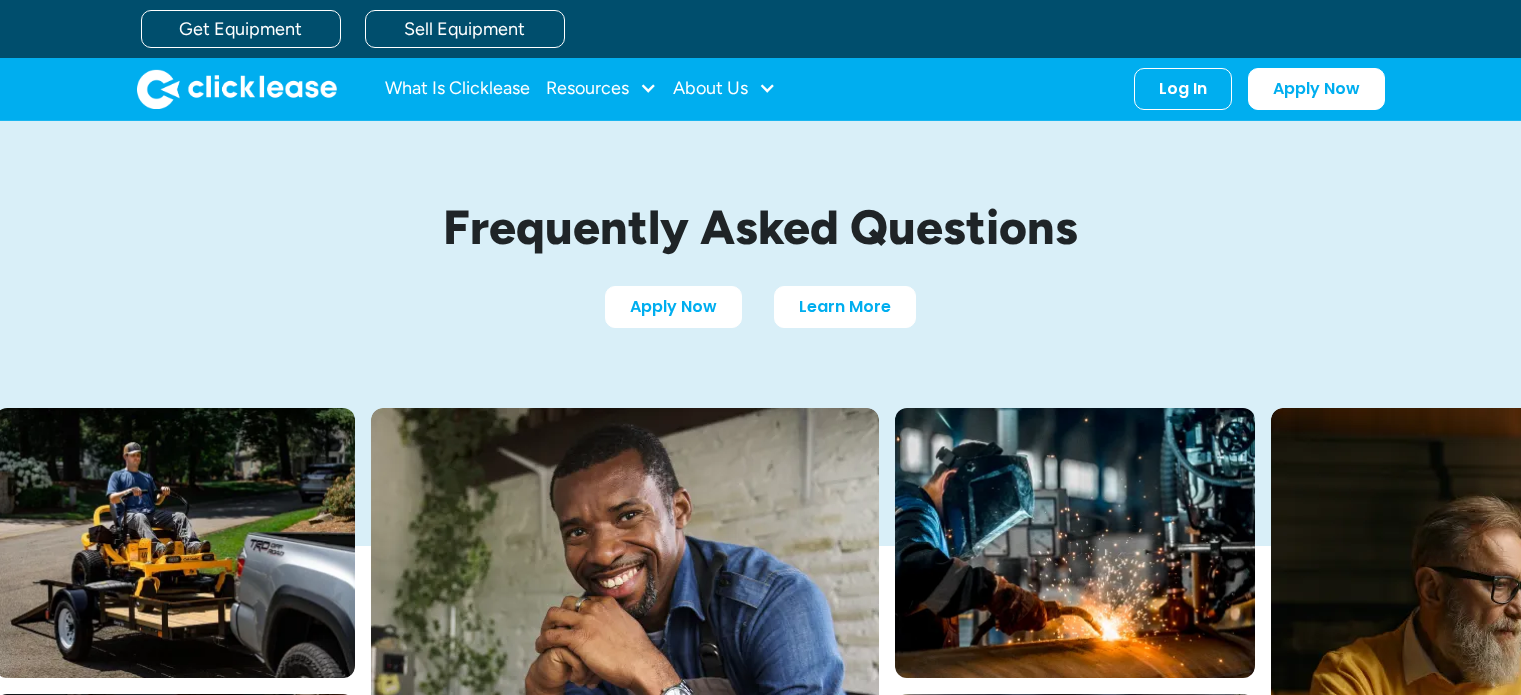 scroll, scrollTop: 0, scrollLeft: 0, axis: both 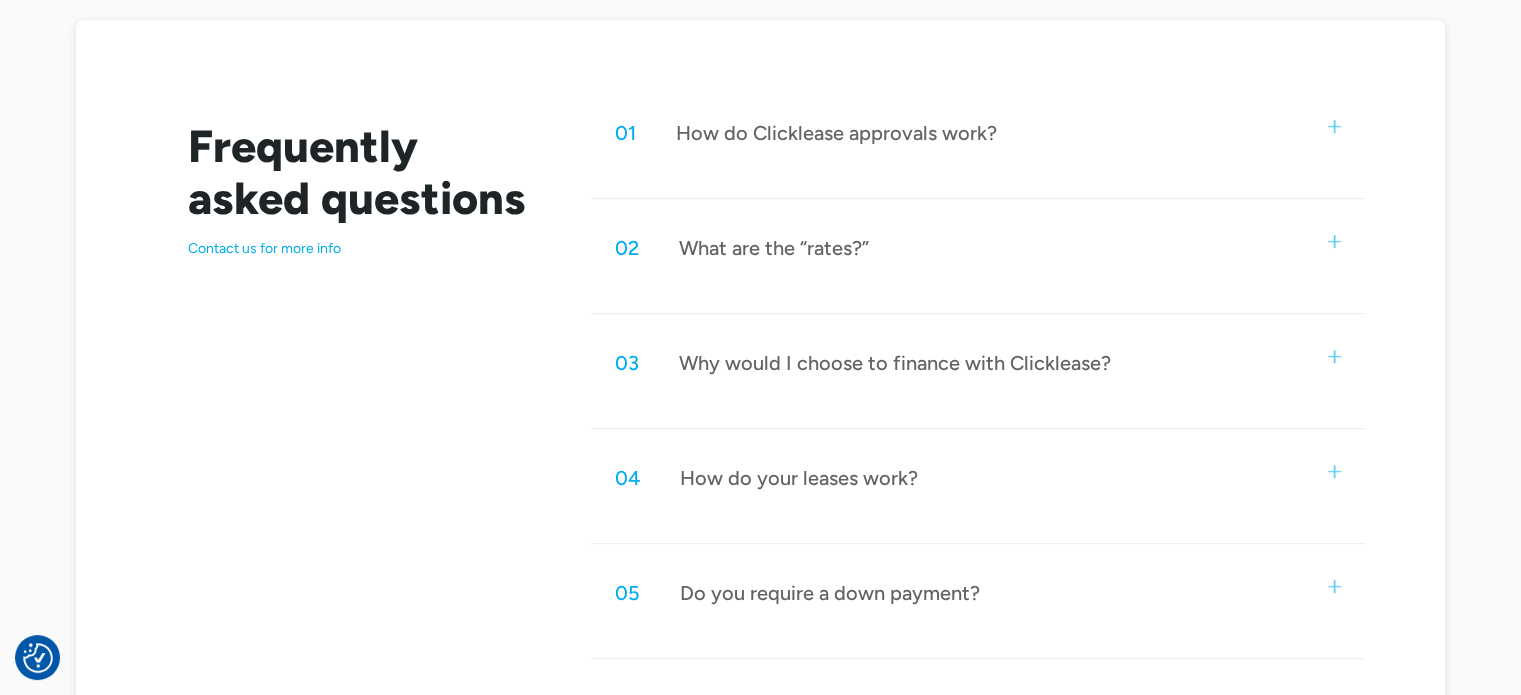 click on "02 What are the “rates?”" at bounding box center (978, 248) 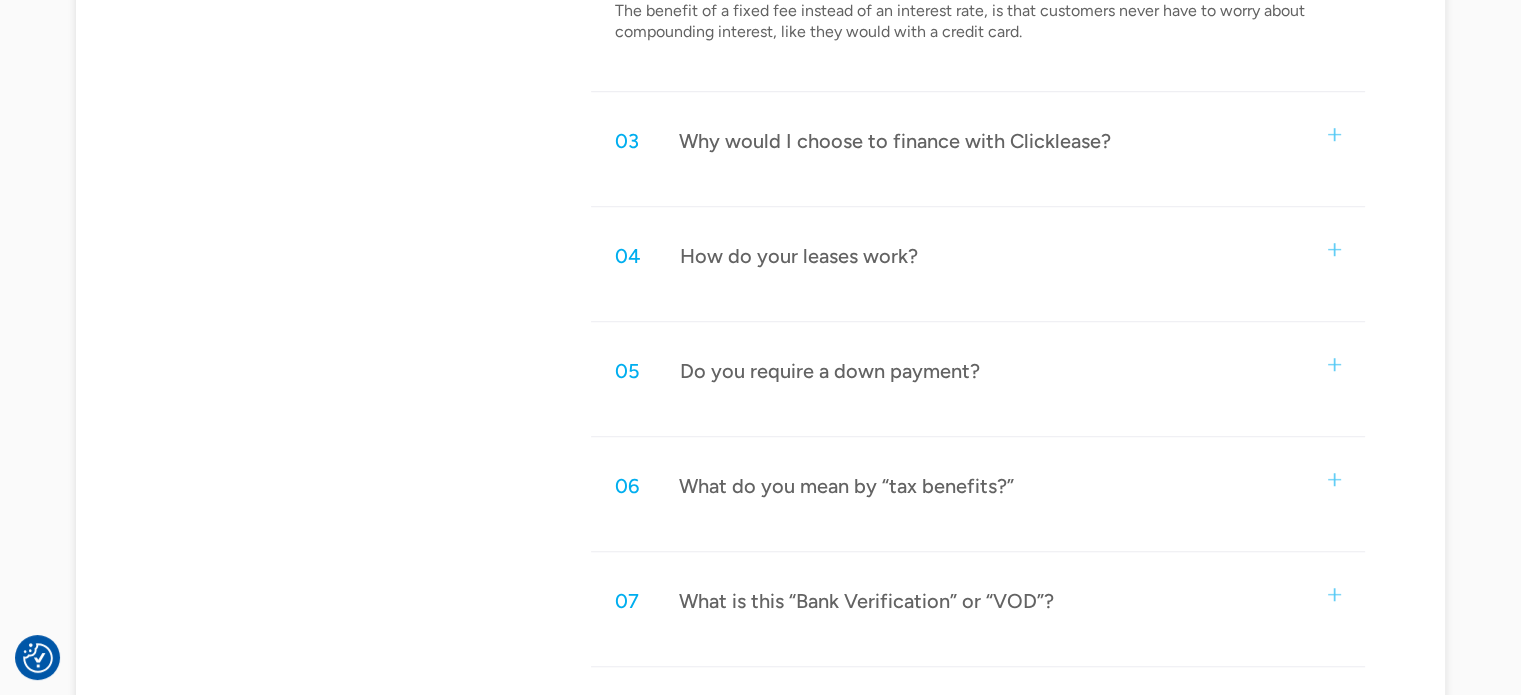 scroll, scrollTop: 1500, scrollLeft: 0, axis: vertical 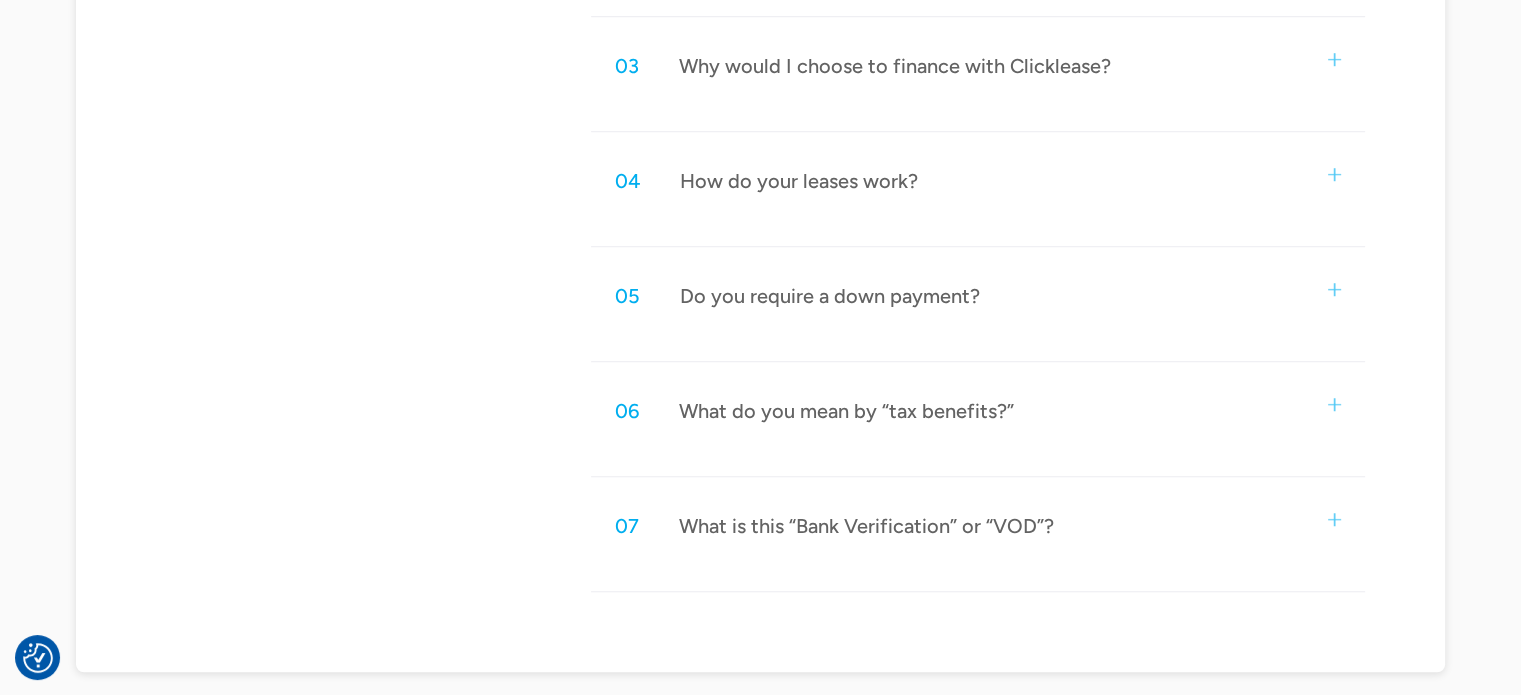 click on "05 Do you require a down payment?" at bounding box center (978, 296) 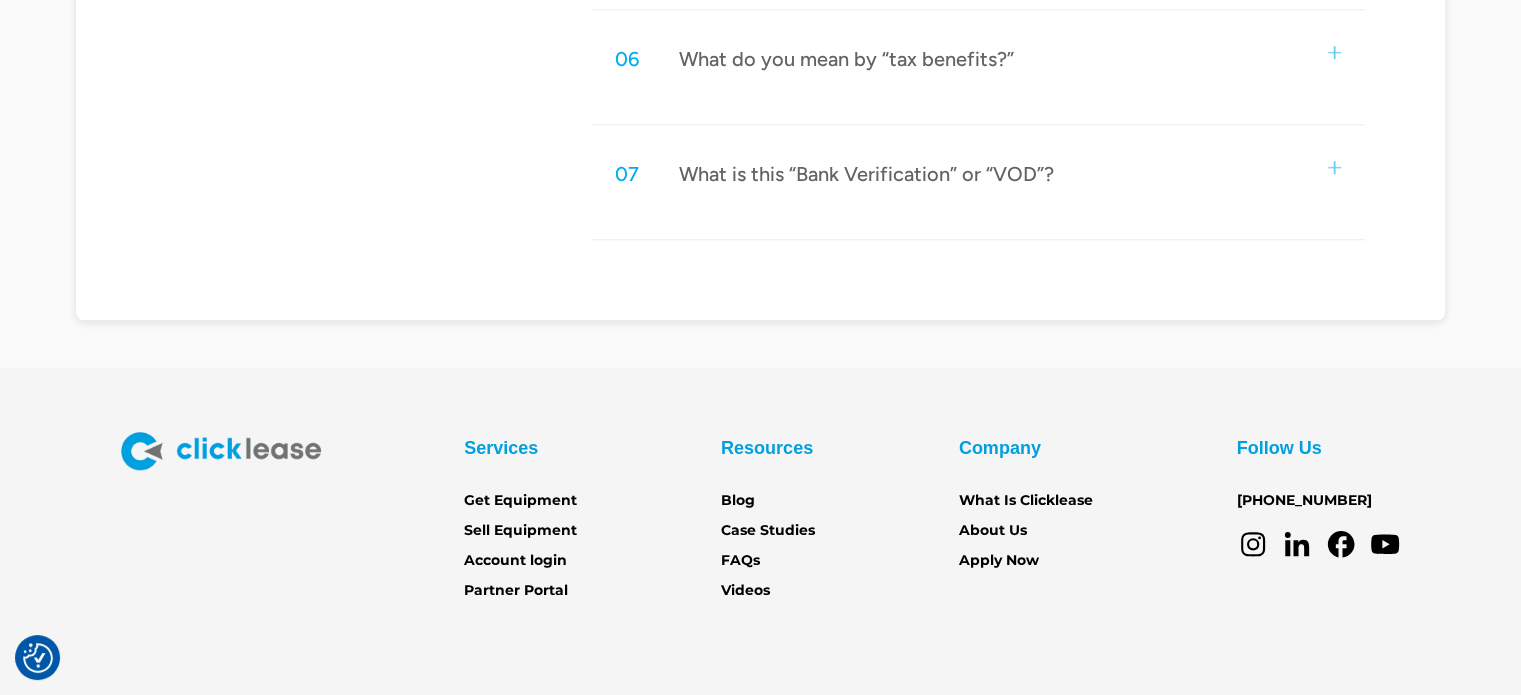 scroll, scrollTop: 1293, scrollLeft: 0, axis: vertical 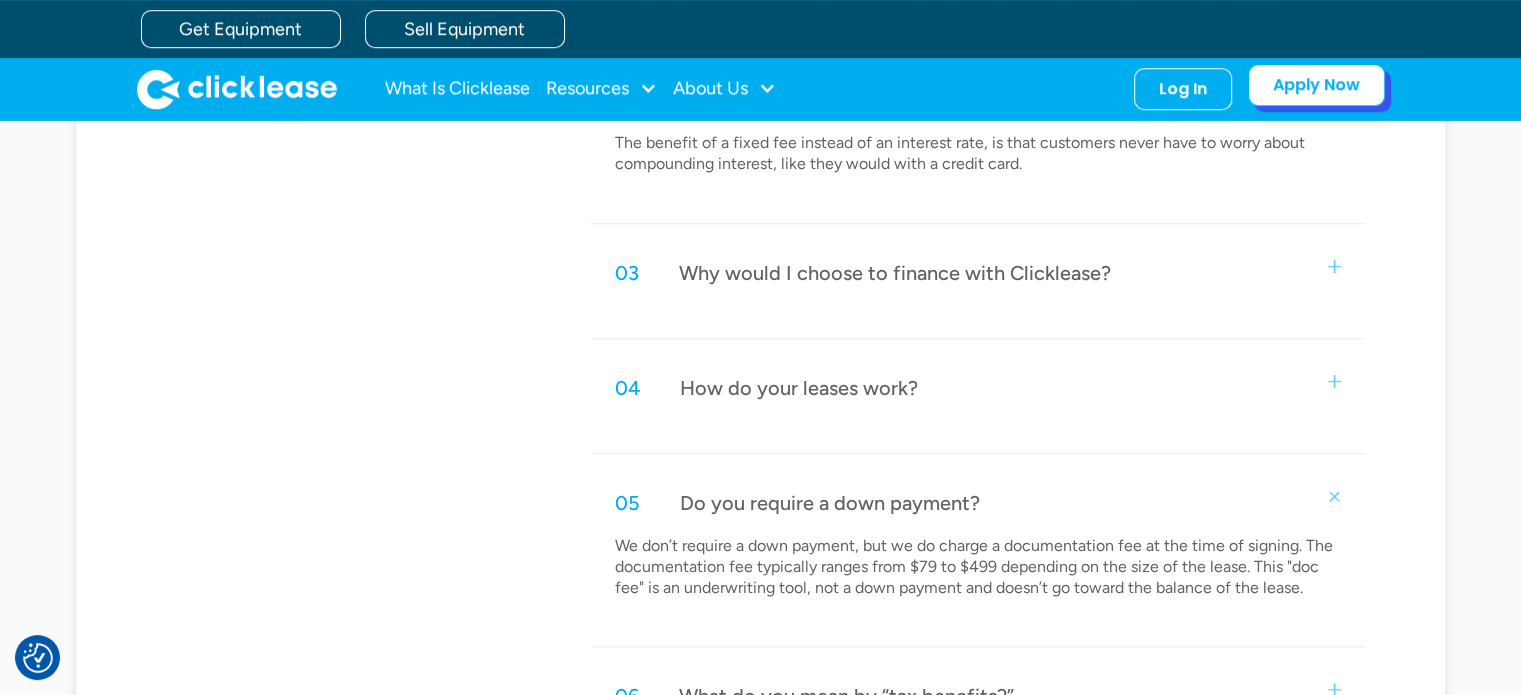 click on "Apply Now" at bounding box center (1316, 85) 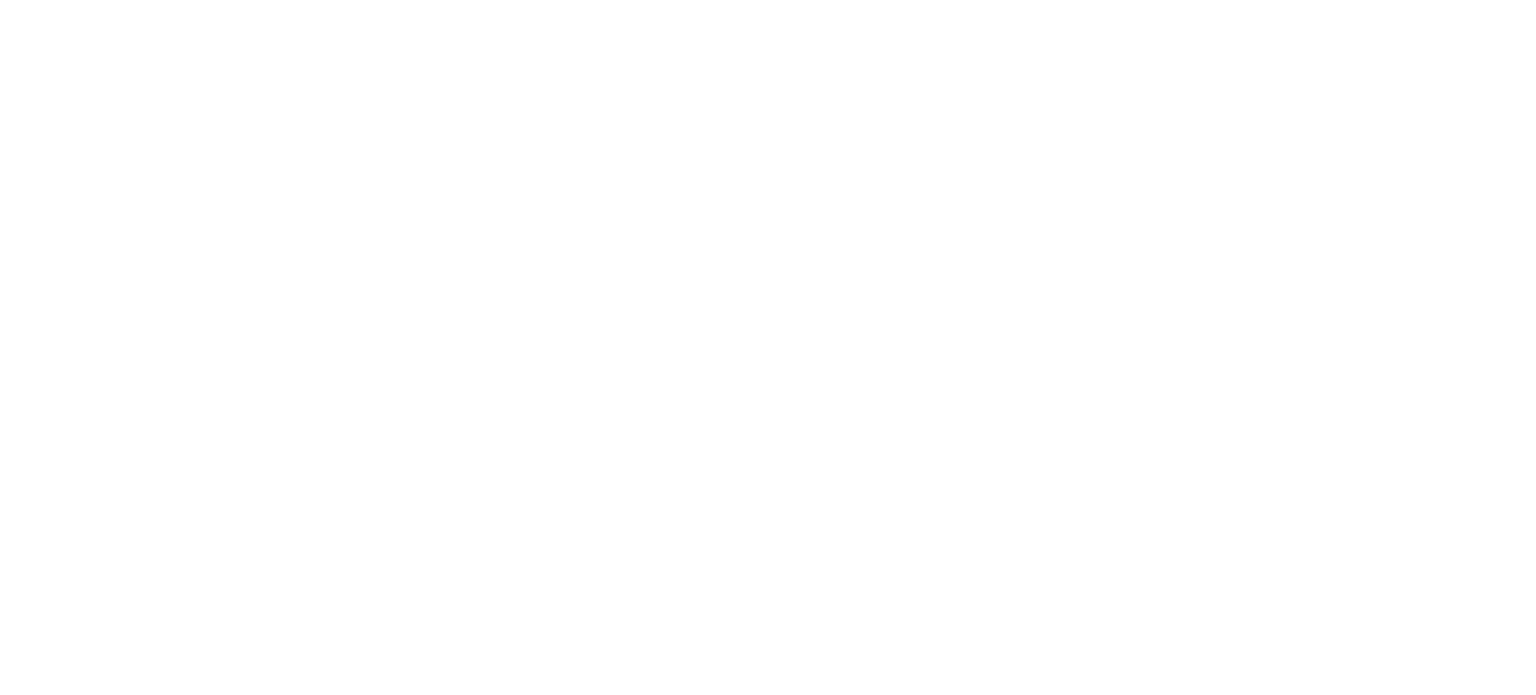 scroll, scrollTop: 0, scrollLeft: 0, axis: both 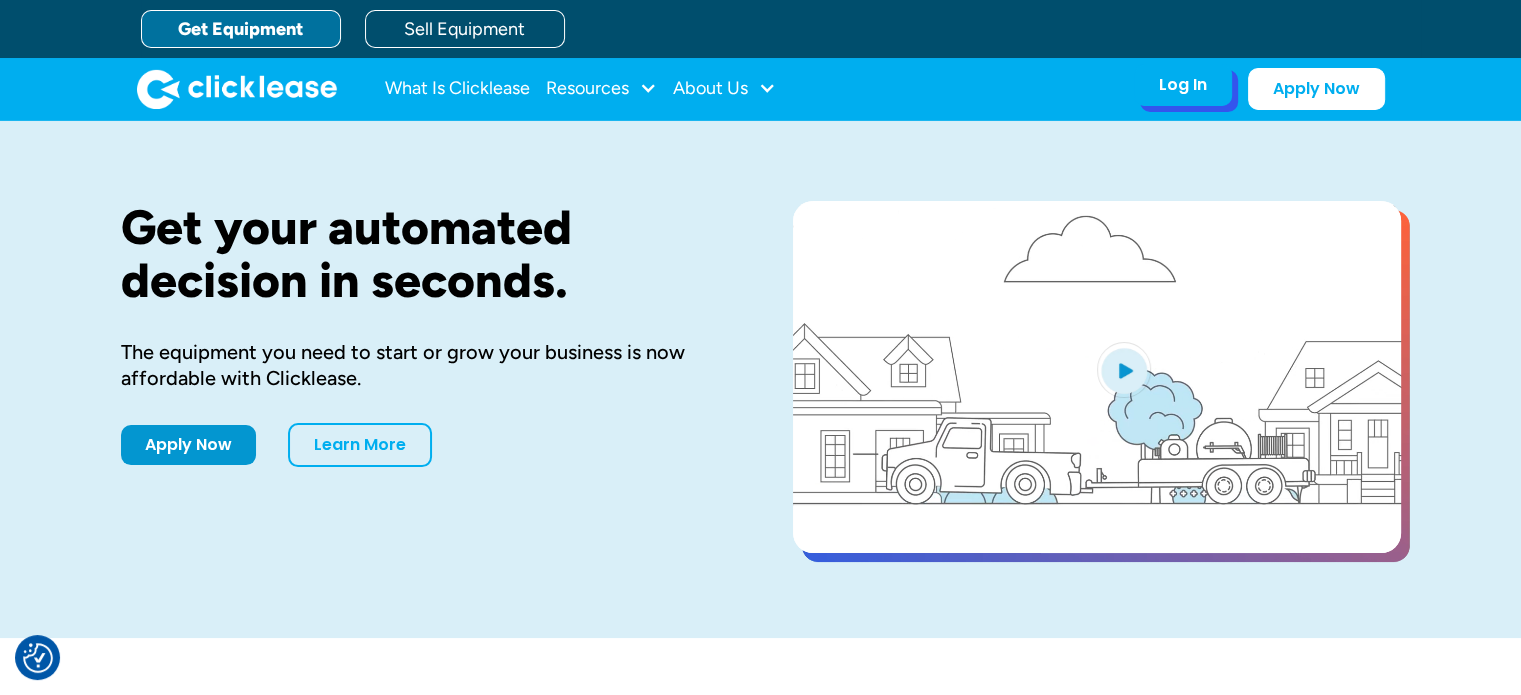 click on "Log In" at bounding box center [1183, 85] 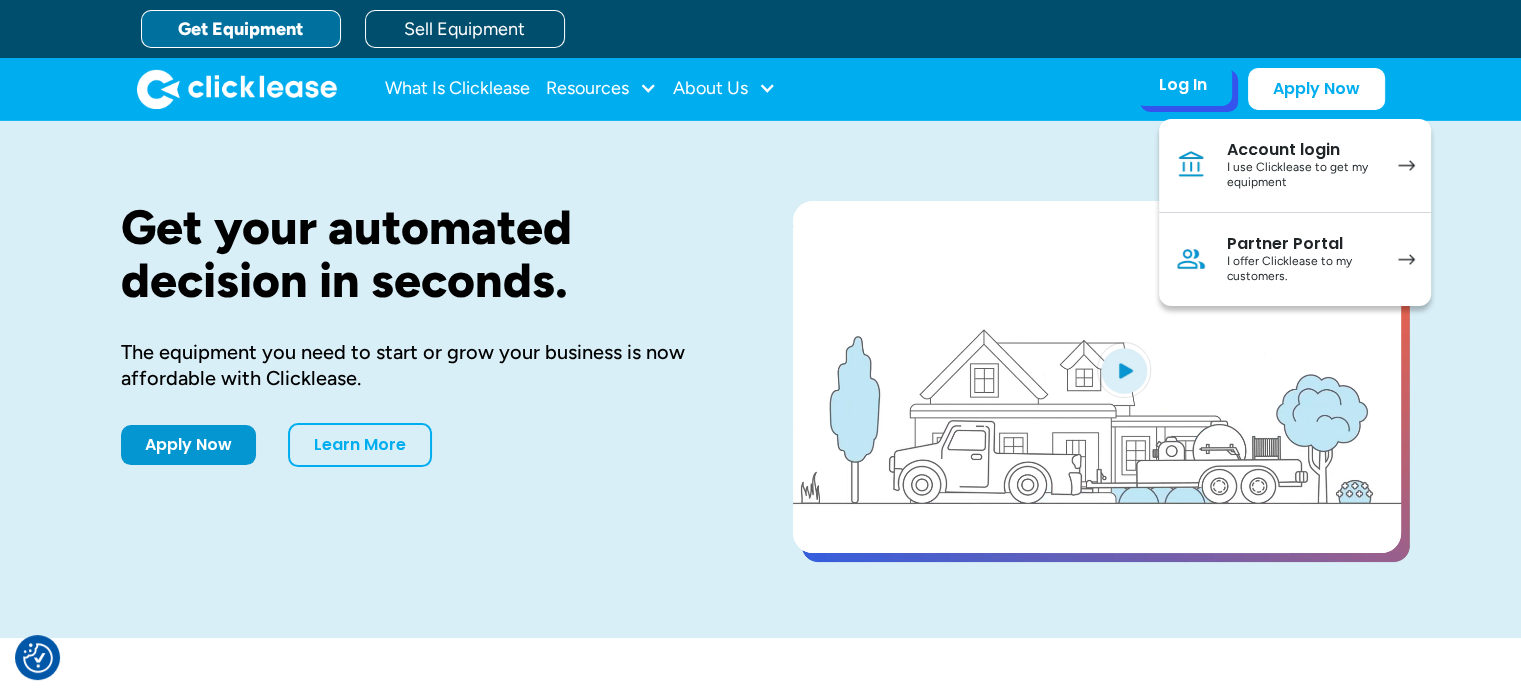 click on "Account login" at bounding box center (1302, 150) 